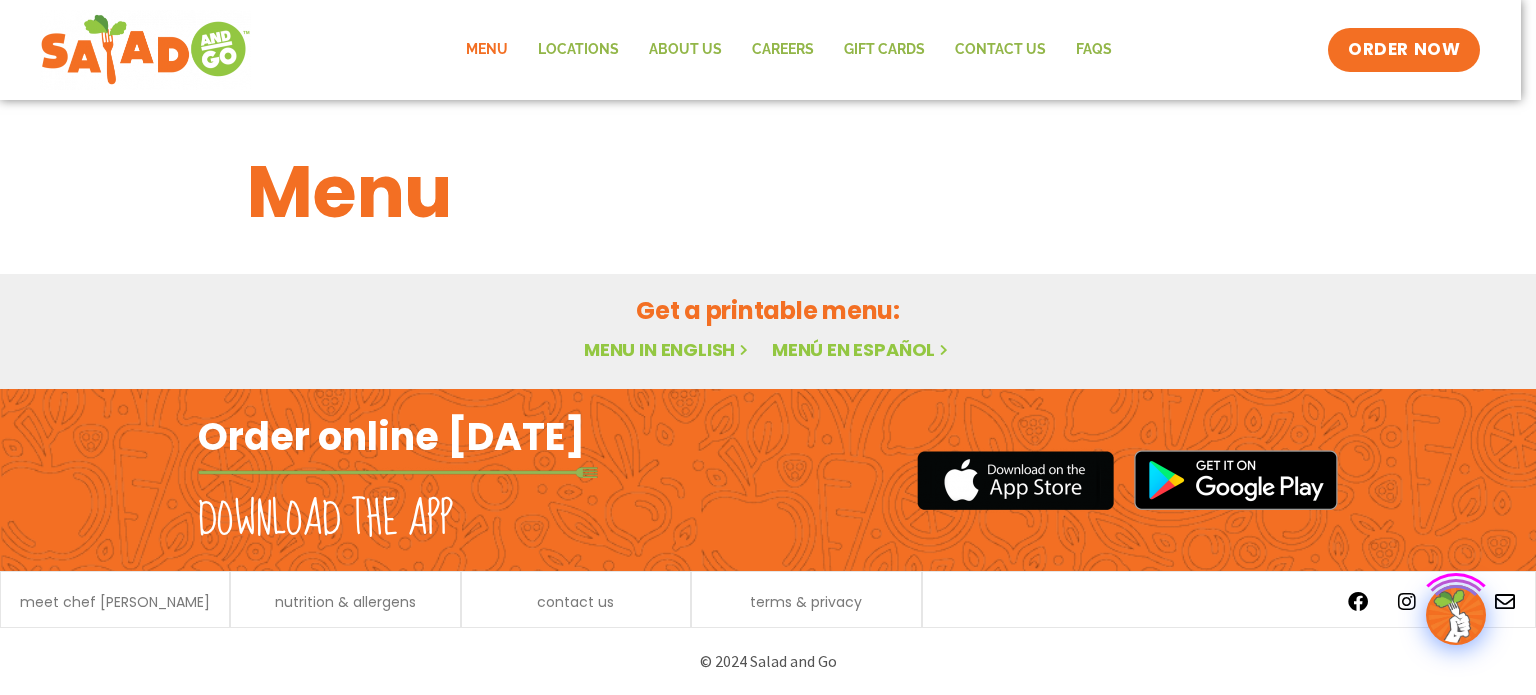 scroll, scrollTop: 0, scrollLeft: 0, axis: both 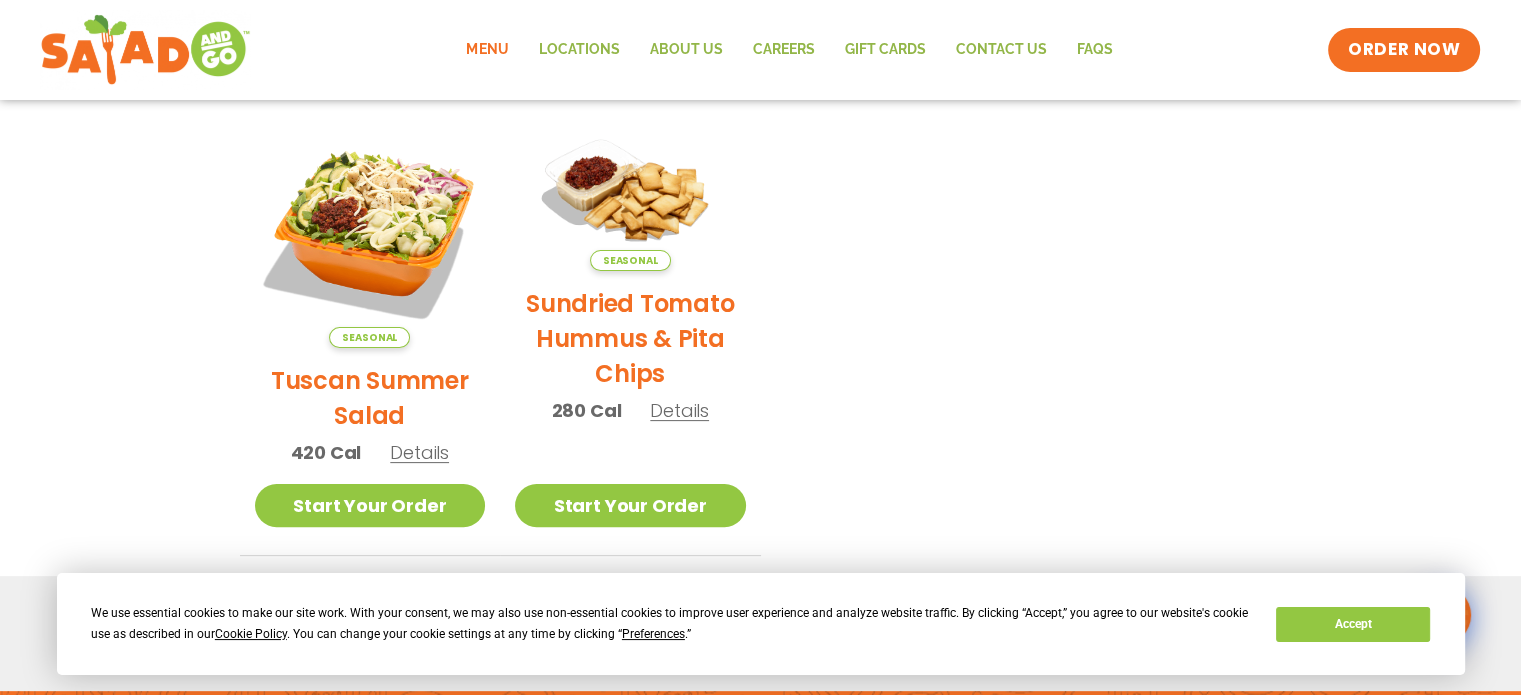click on "Menu" 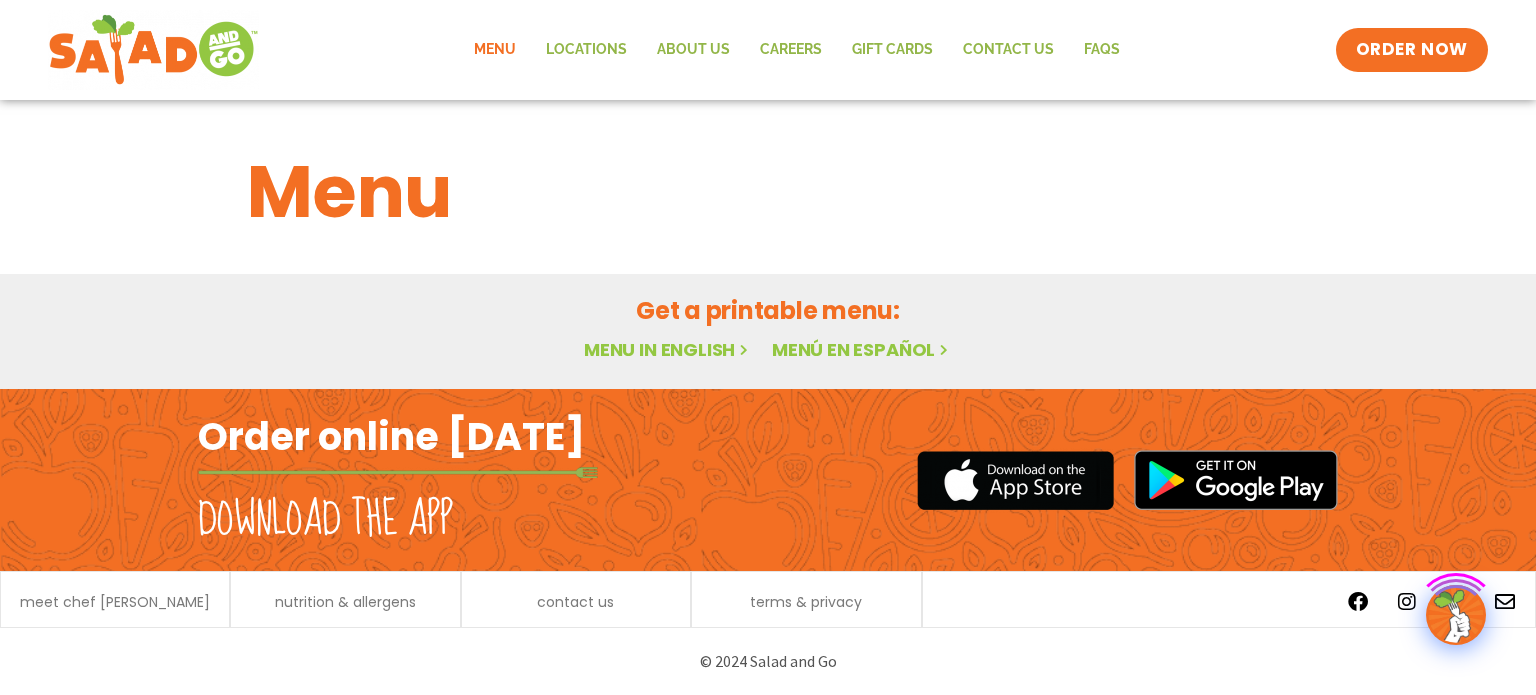 scroll, scrollTop: 0, scrollLeft: 0, axis: both 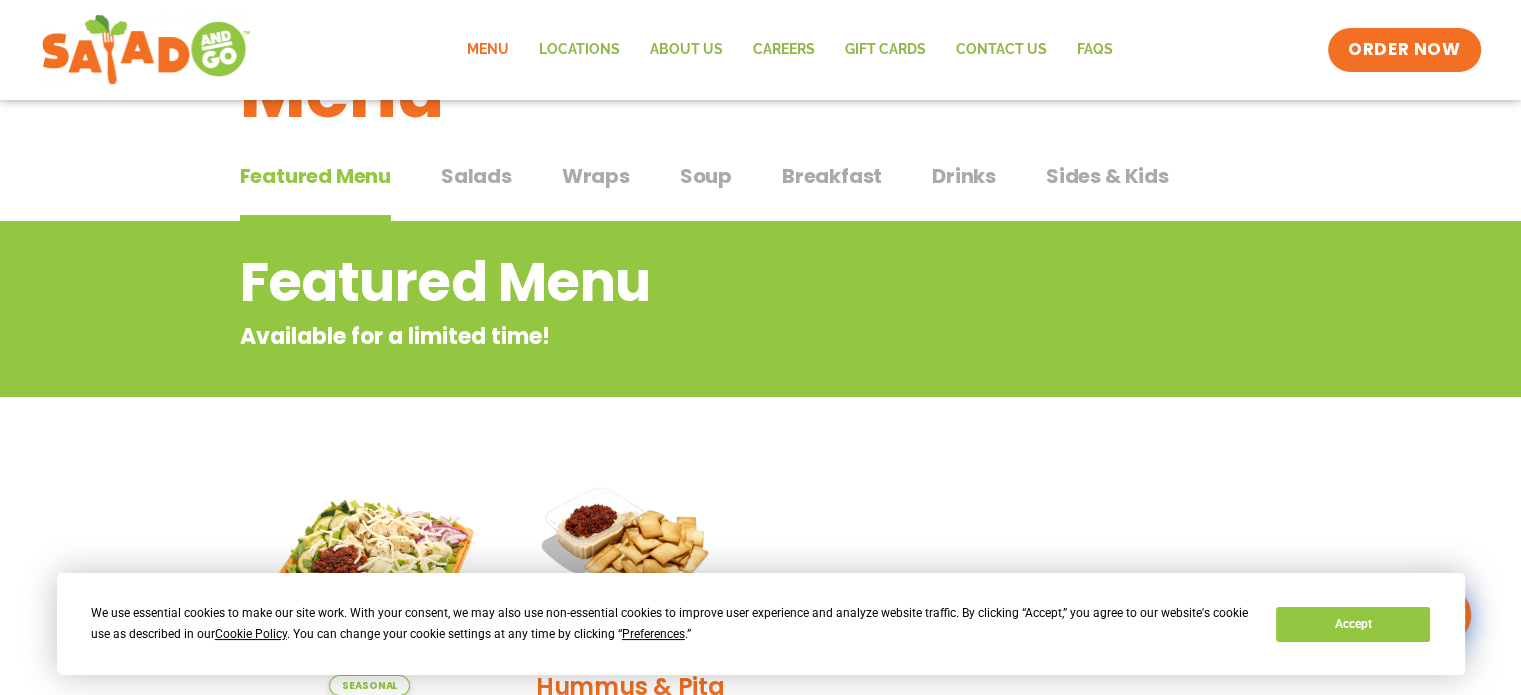 click on "Soup" at bounding box center [706, 176] 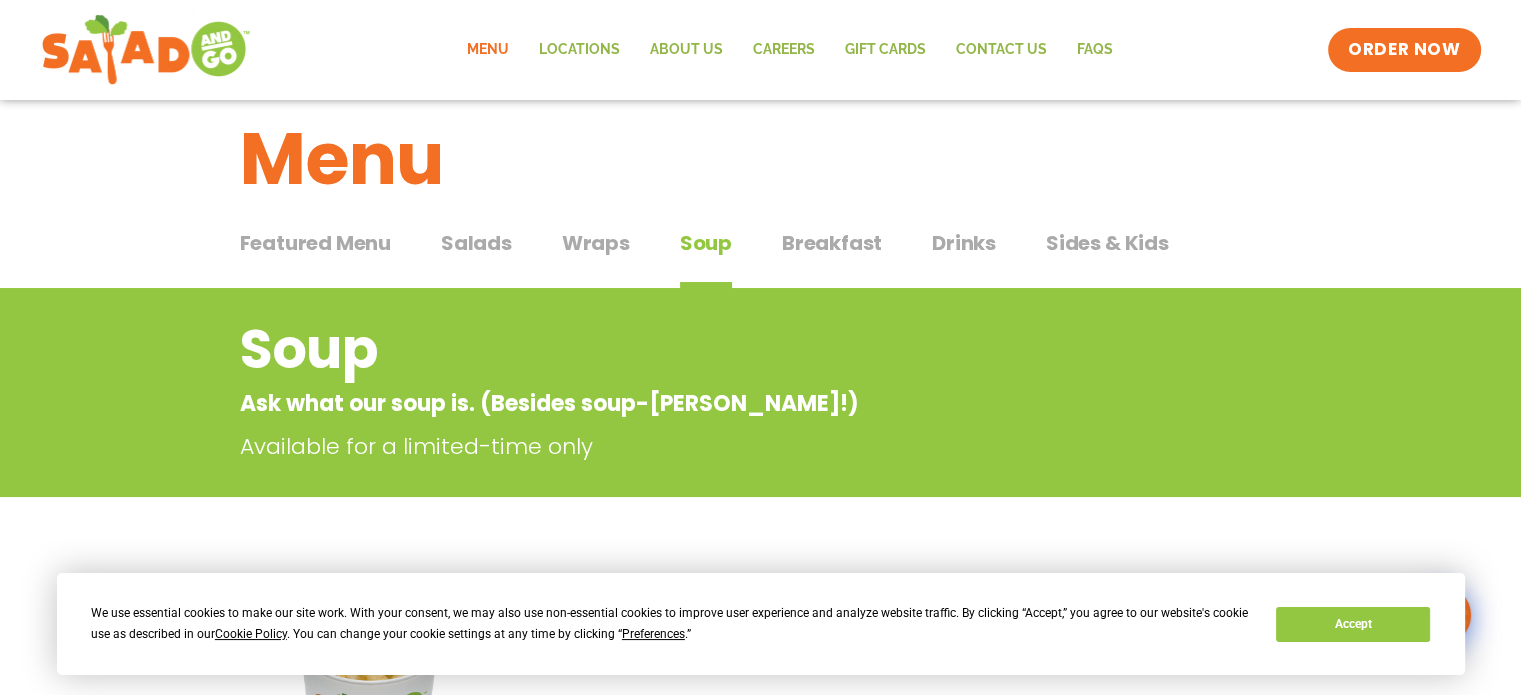 scroll, scrollTop: 0, scrollLeft: 0, axis: both 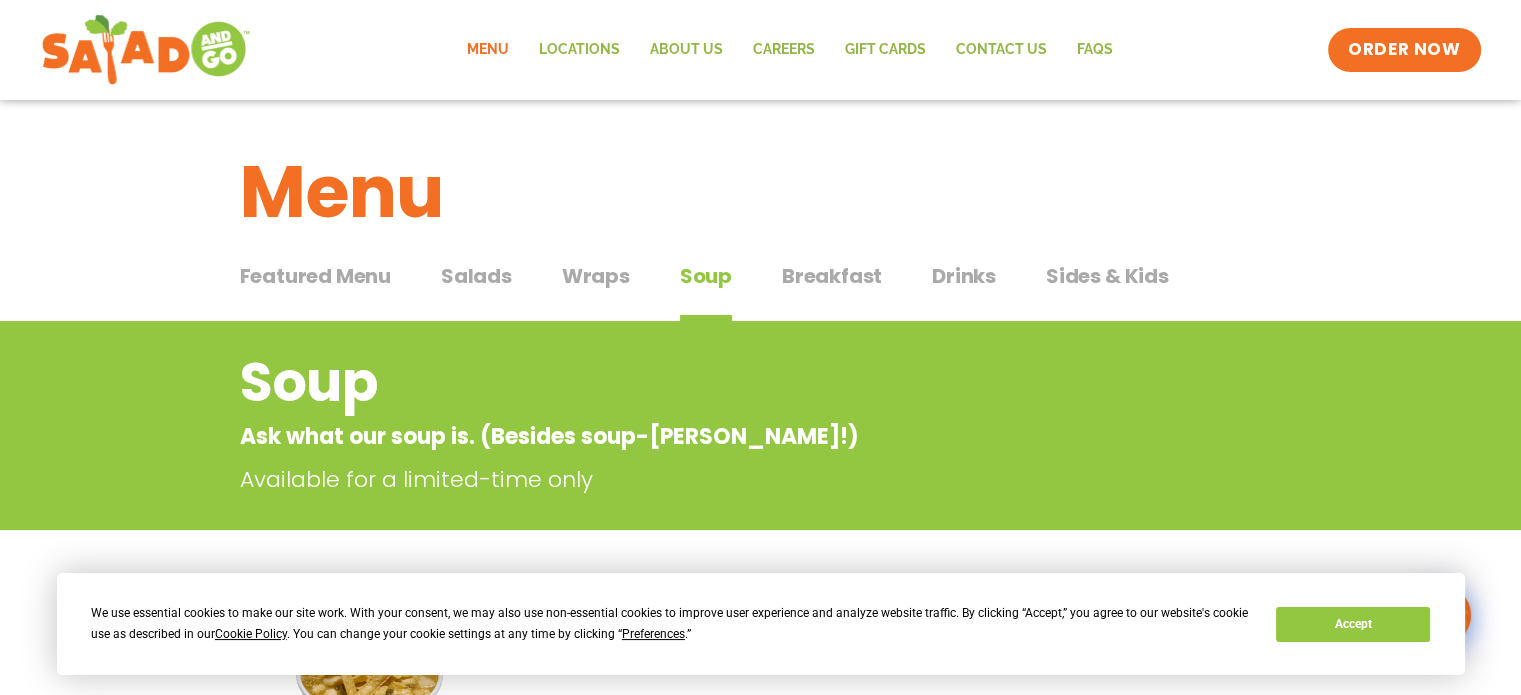 click on "Salads" at bounding box center [476, 276] 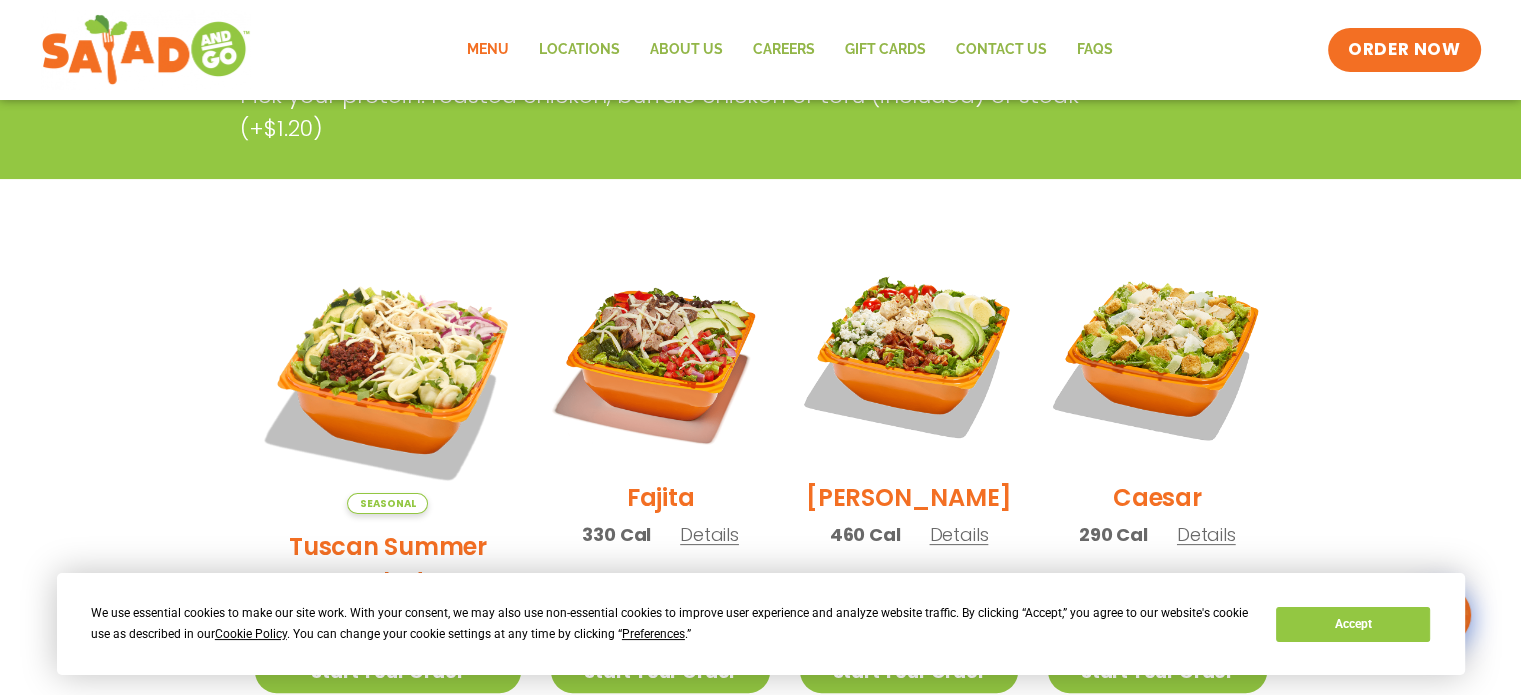 scroll, scrollTop: 600, scrollLeft: 0, axis: vertical 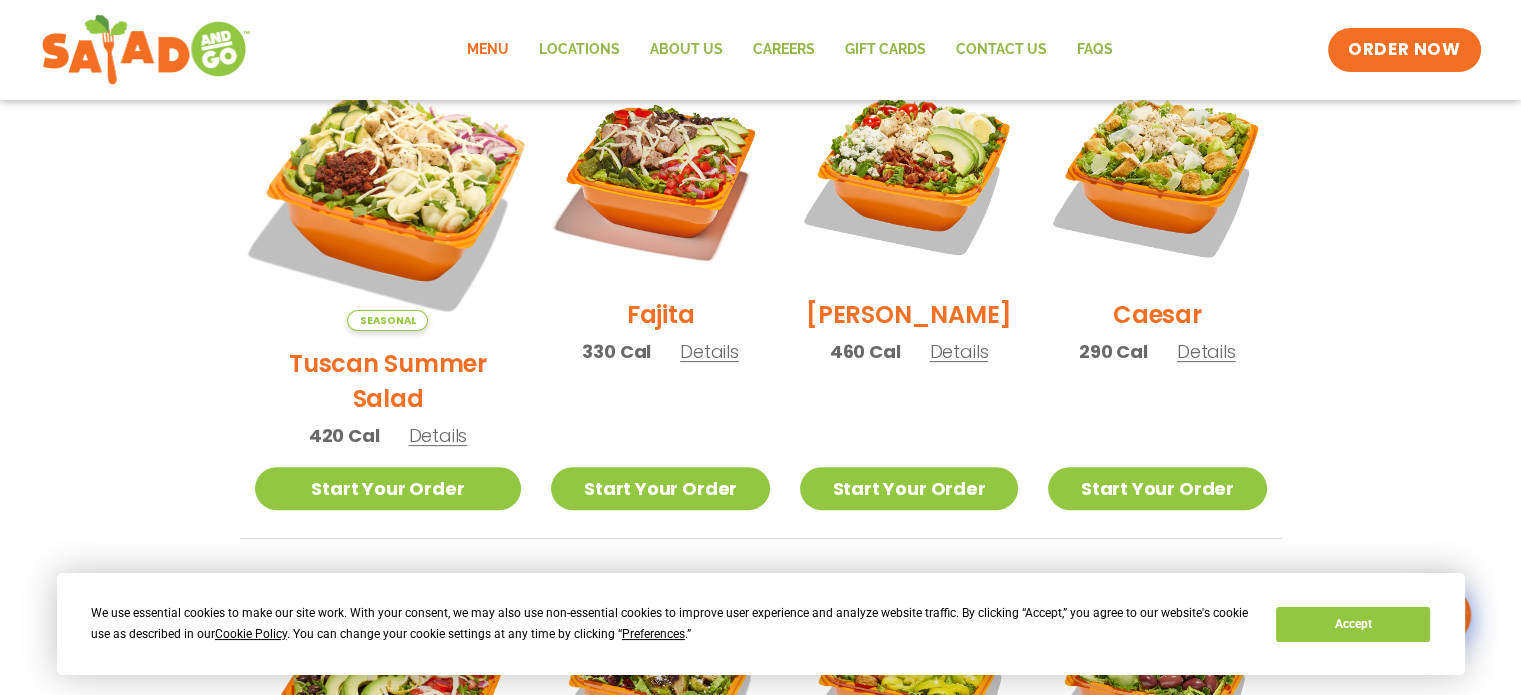 click at bounding box center (387, 197) 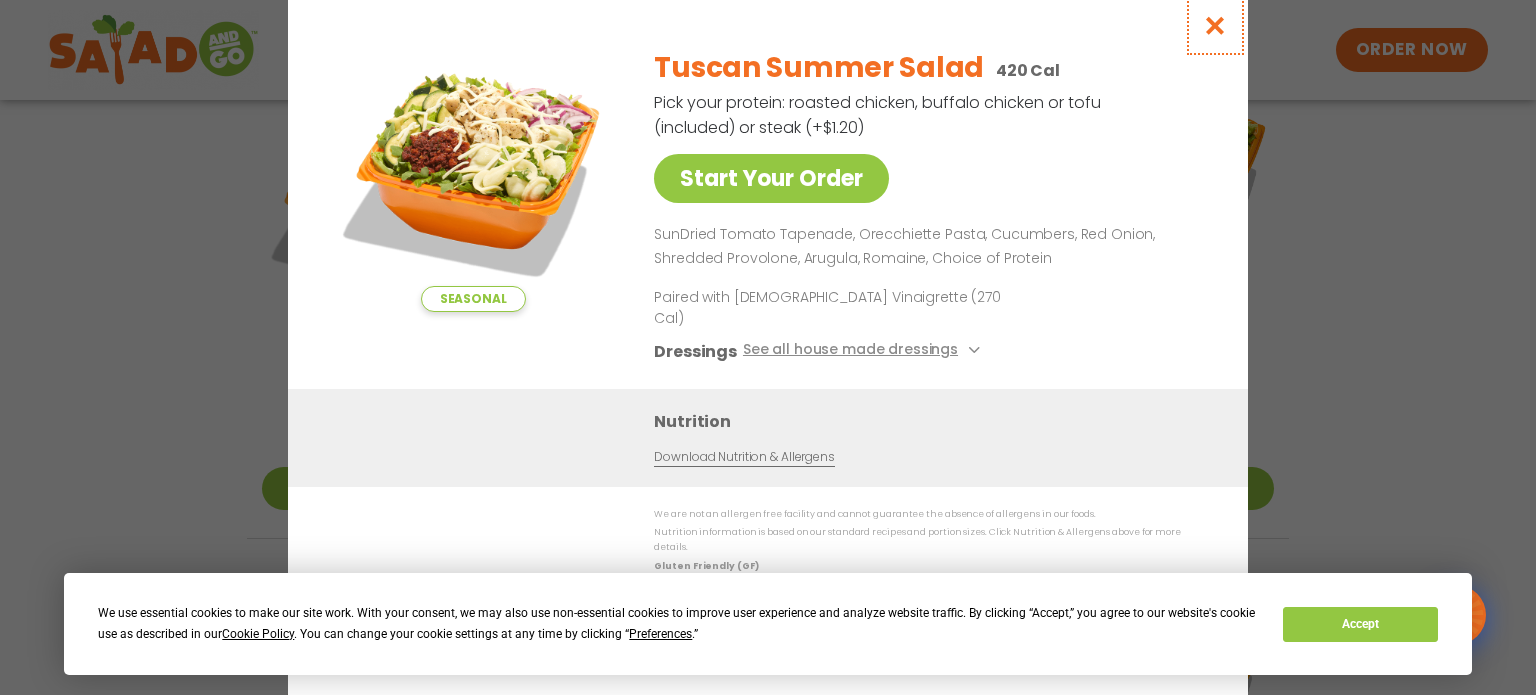 click at bounding box center [1215, 25] 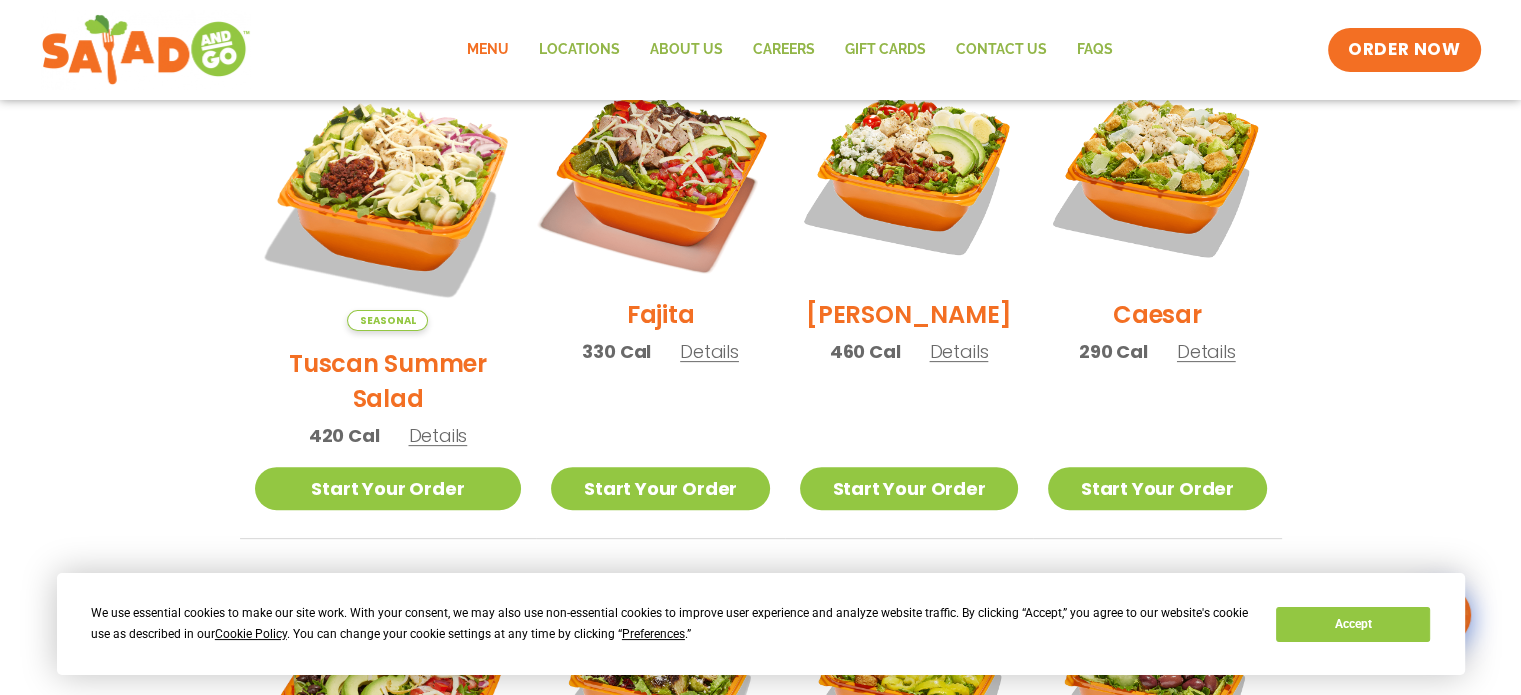 click at bounding box center [660, 173] 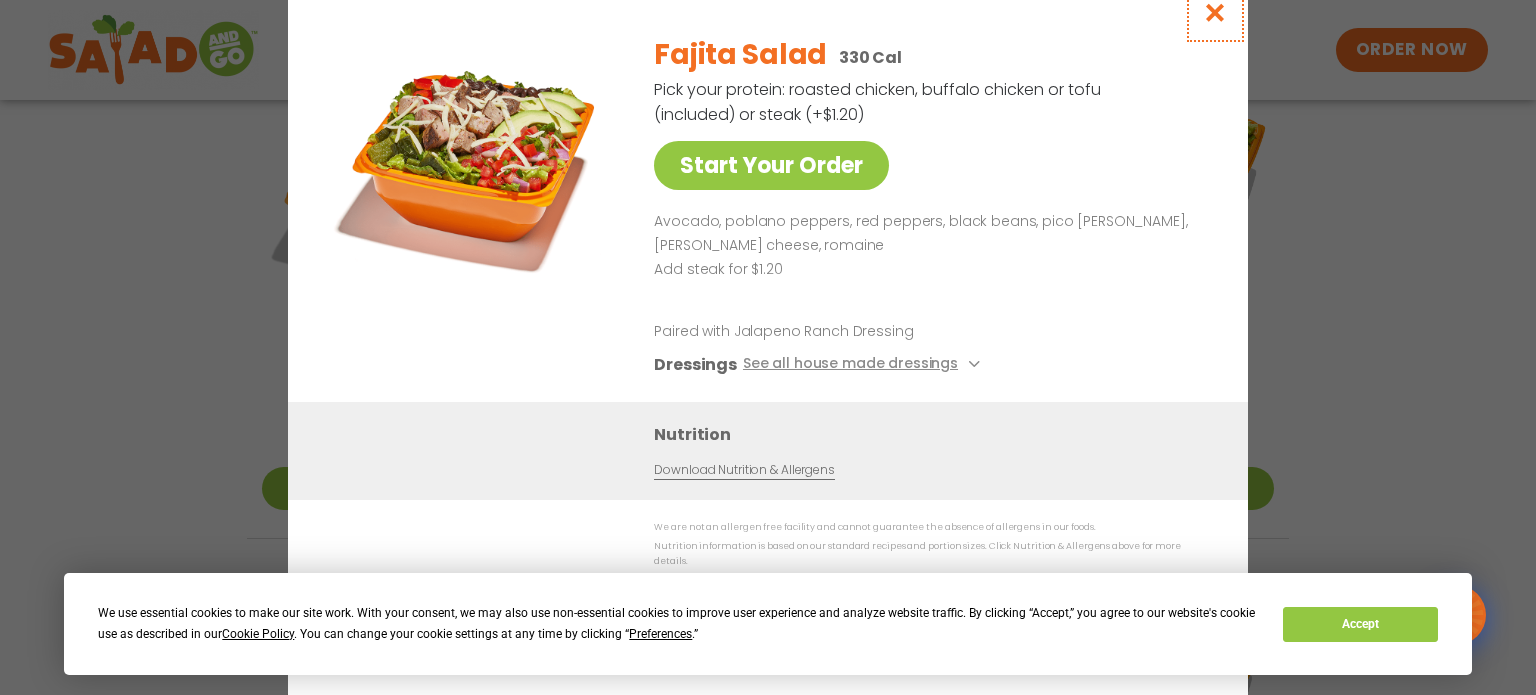click at bounding box center [1215, 12] 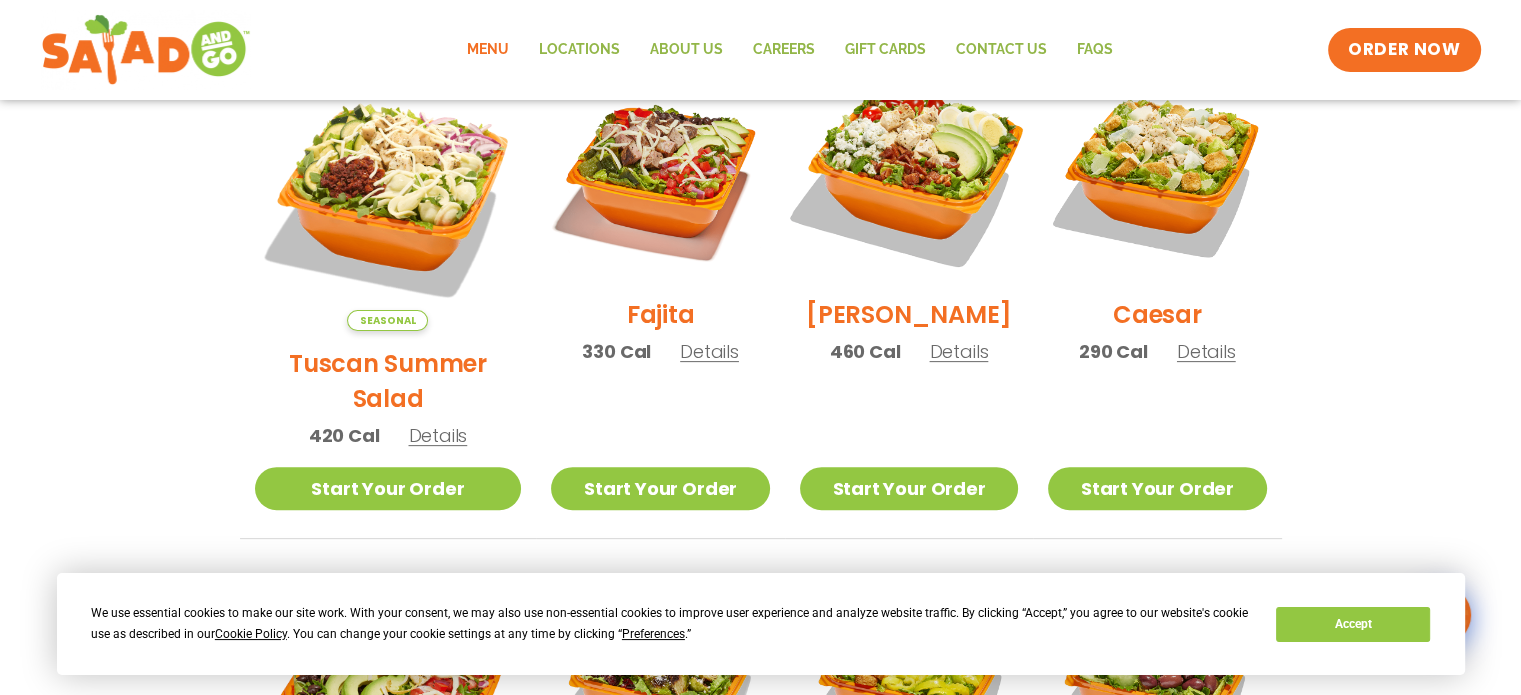 click at bounding box center (909, 173) 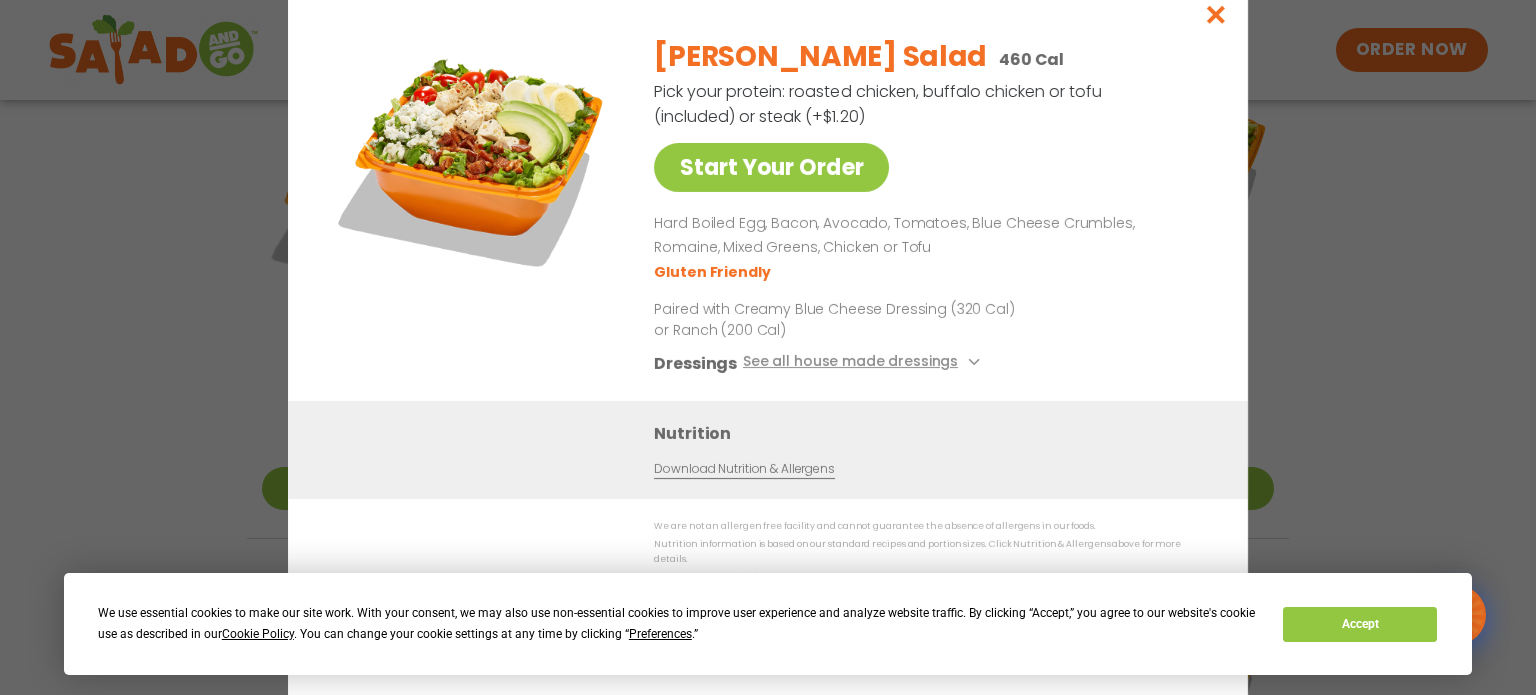 click on "Cobb Salad  460 Cal  Pick your protein: roasted chicken, buffalo chicken or tofu (included) or steak (+$1.20)   Start Your Order Hard Boiled Egg, Bacon, Avocado, Tomatoes, Blue Cheese Crumbles, Romaine, Mixed Greens, Chicken or Tofu Gluten Friendly Paired with Creamy Blue Cheese Dressing (320 Cal) or Ranch (200 Cal) Dressings   See all house made dressings    Creamy Blue Cheese GF   Balsamic Vinaigrette GF DF V   BBQ Ranch GF   Caesar GF   Creamy Greek GF   Jalapeño Ranch GF   Ranch GF   Thai Peanut GF DF" at bounding box center (927, 211) 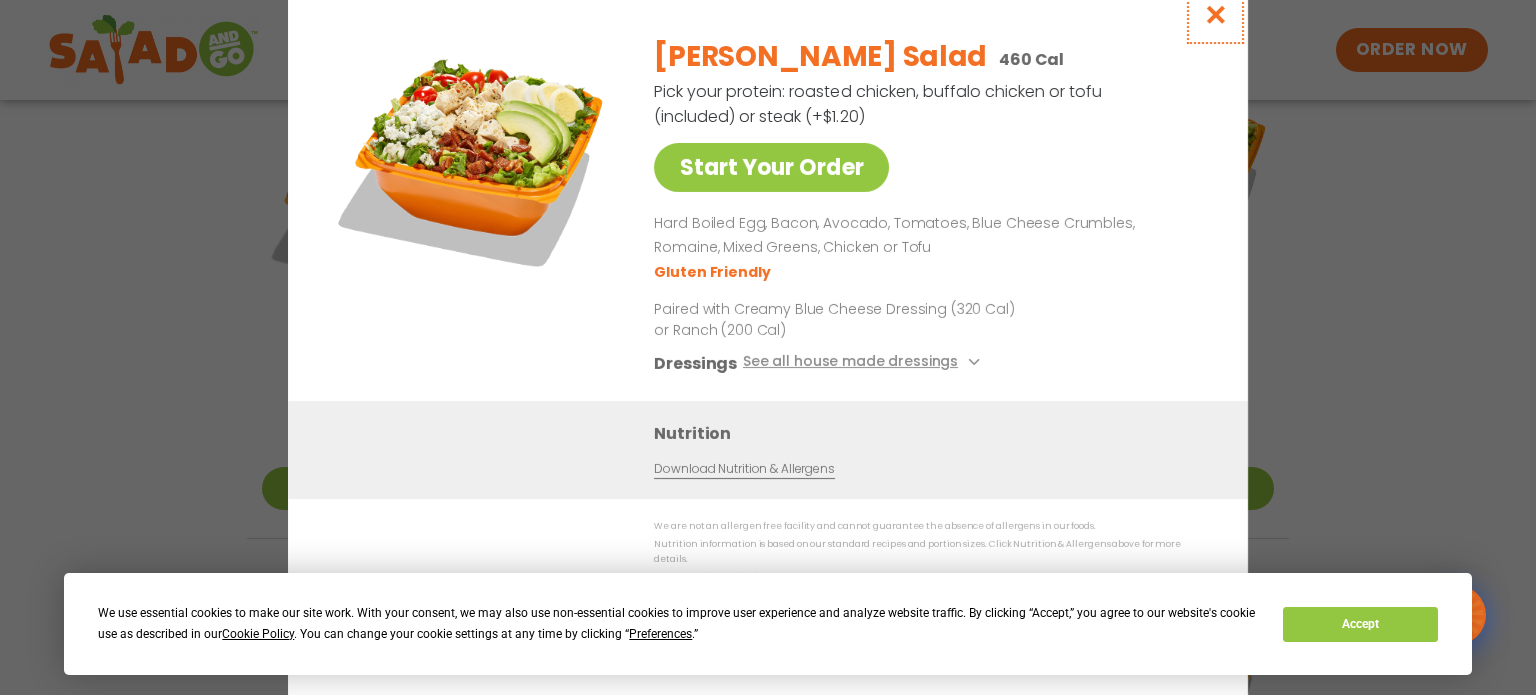 click at bounding box center (1215, 14) 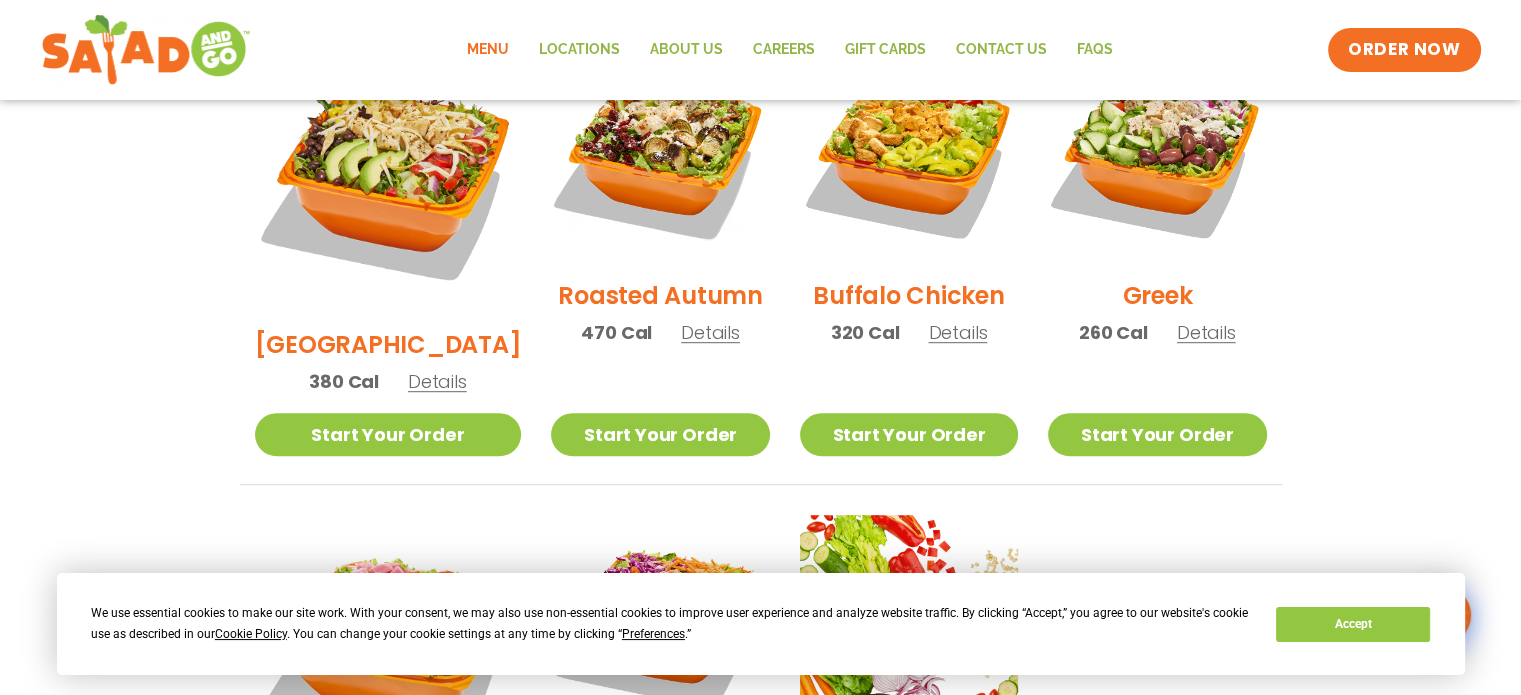 scroll, scrollTop: 1000, scrollLeft: 0, axis: vertical 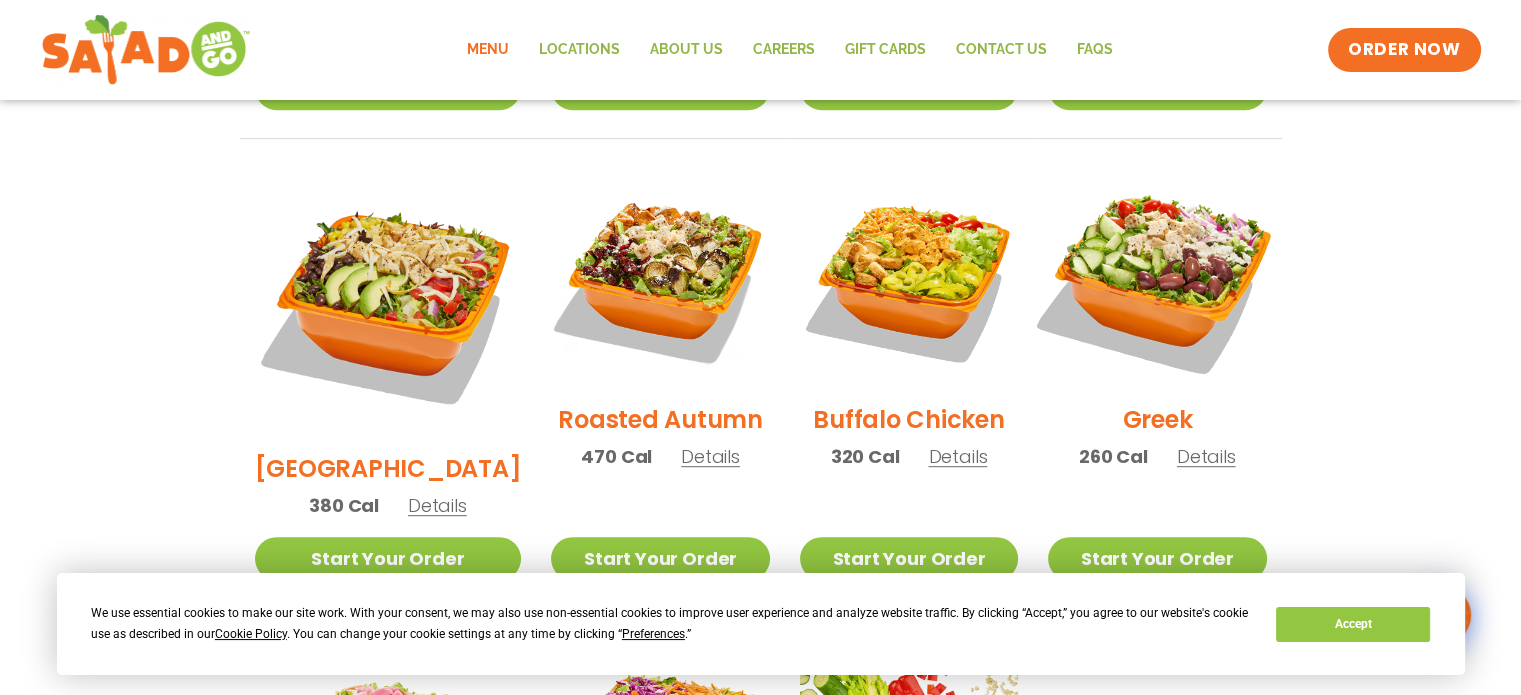 click at bounding box center (1157, 278) 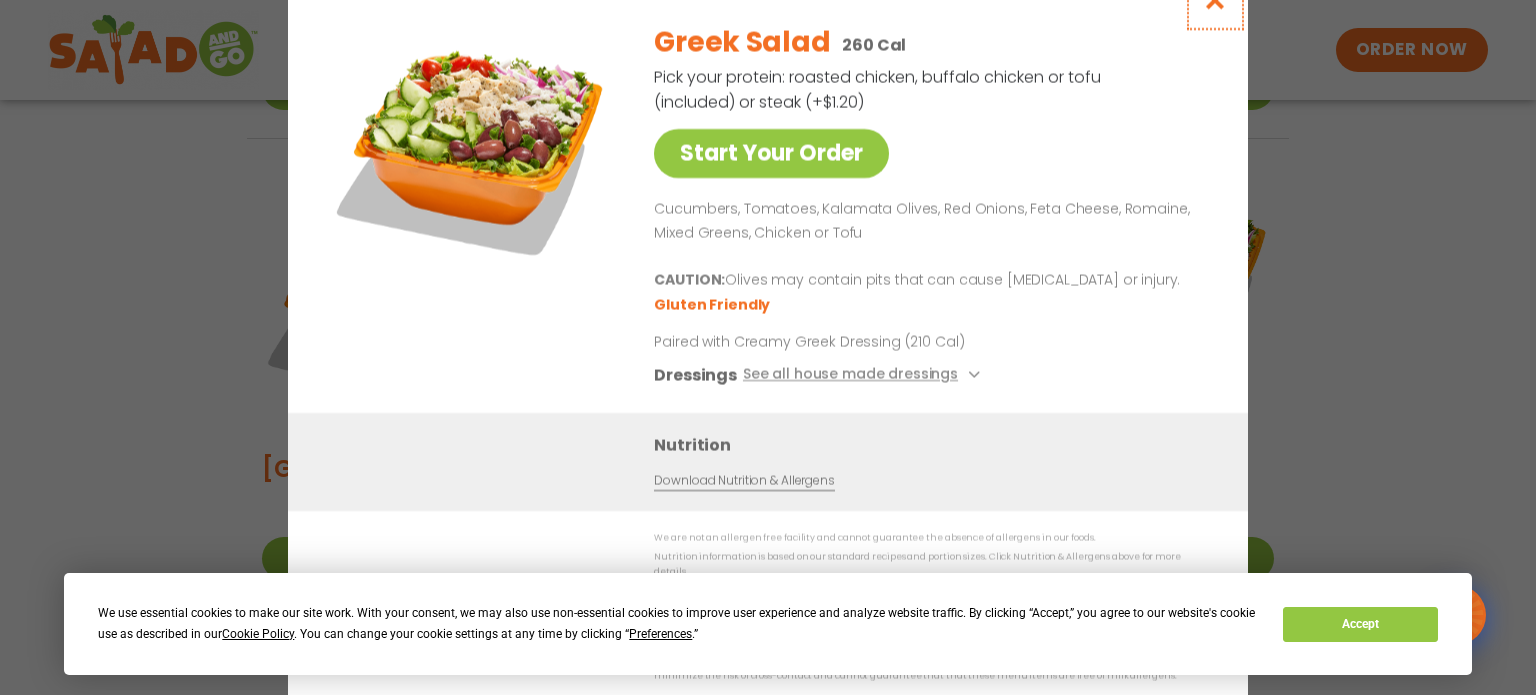 click at bounding box center (1215, 0) 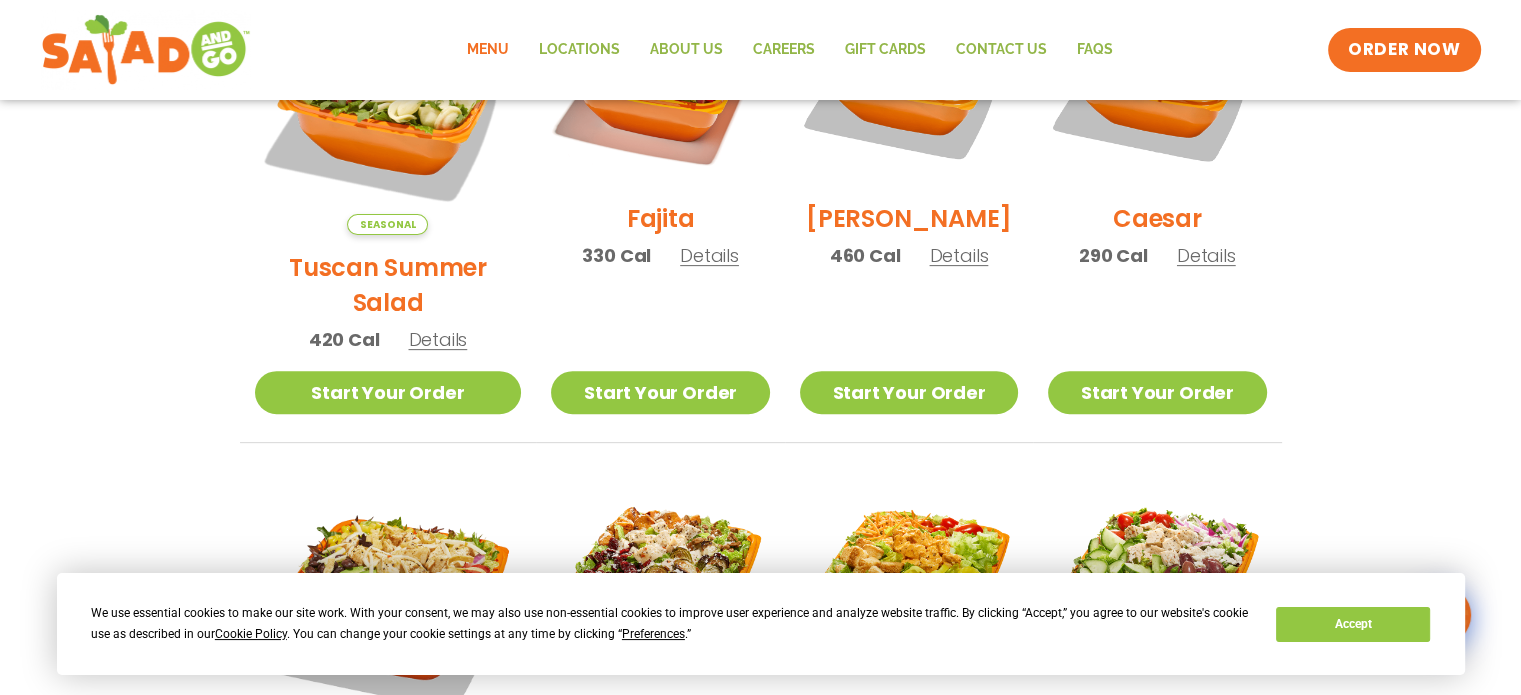 scroll, scrollTop: 500, scrollLeft: 0, axis: vertical 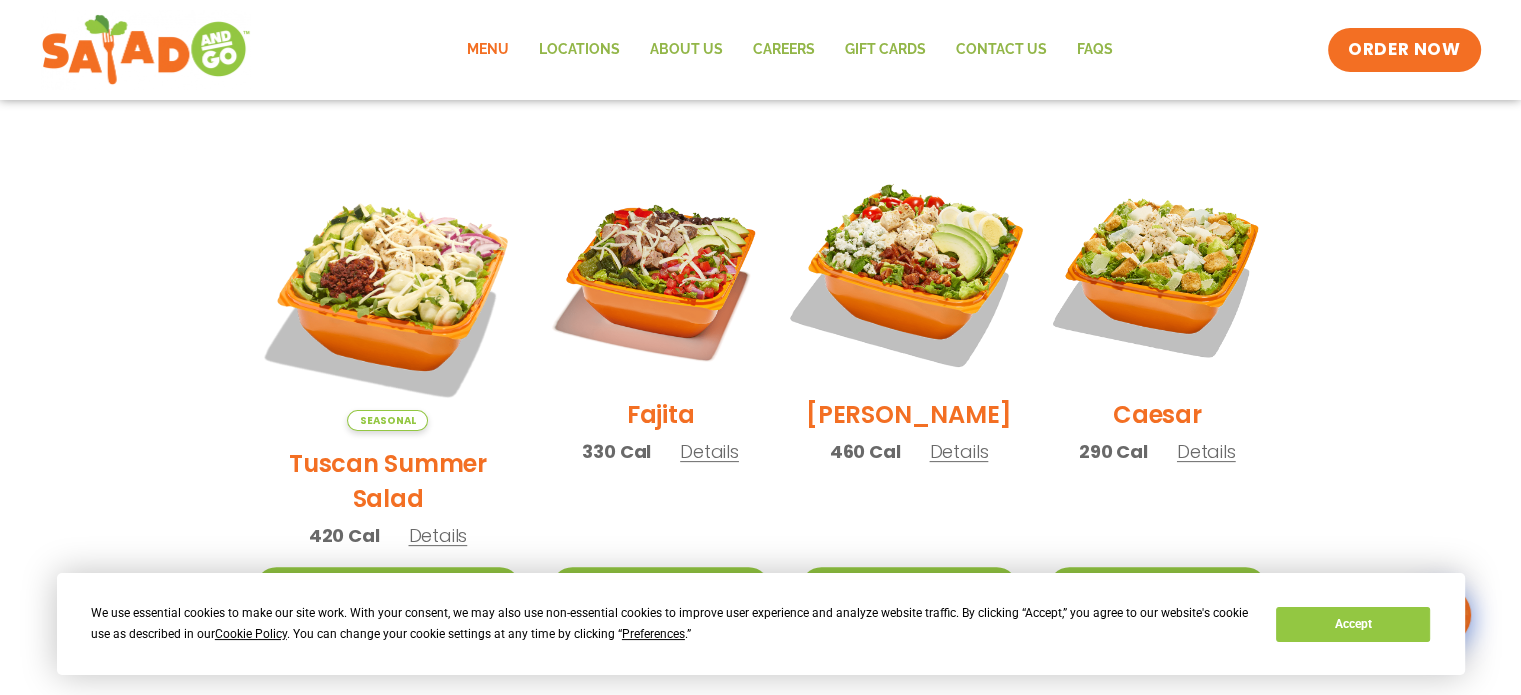 click at bounding box center [909, 273] 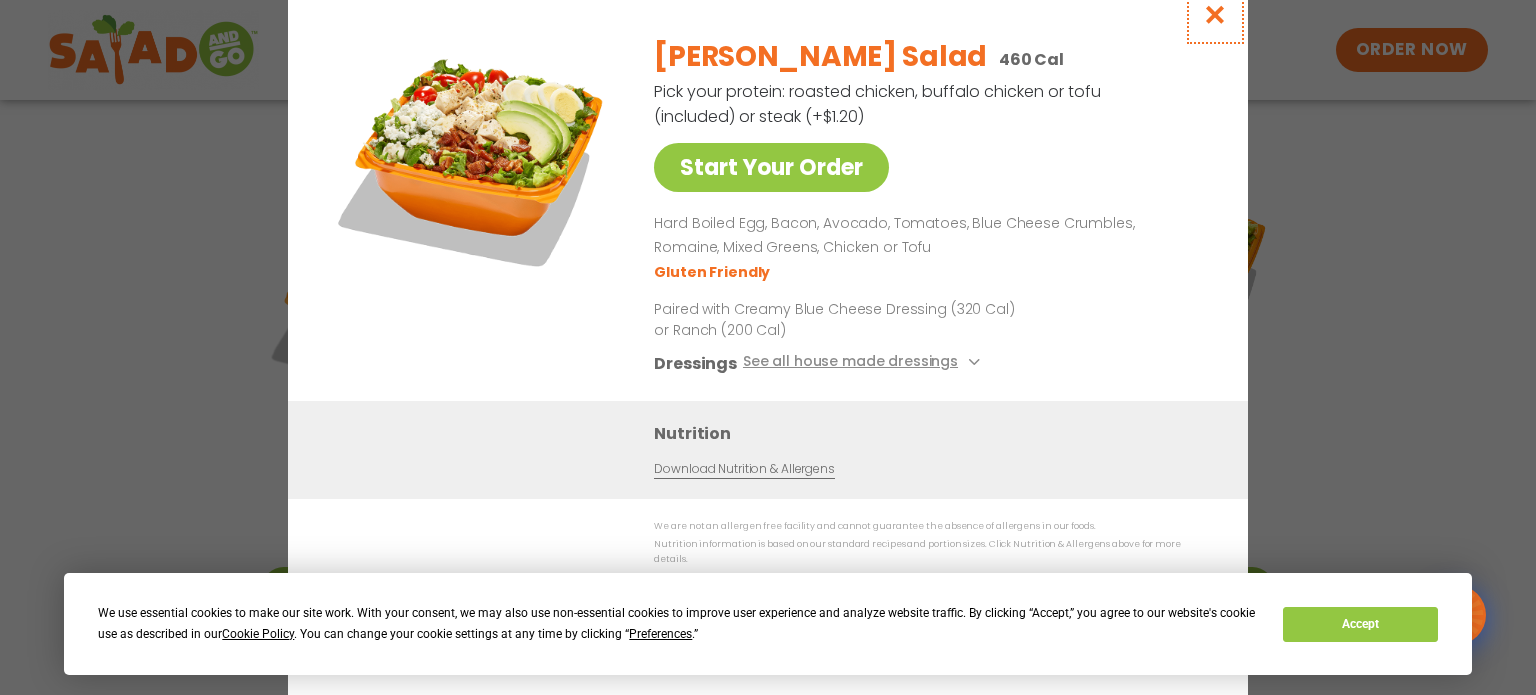 click at bounding box center (1215, 14) 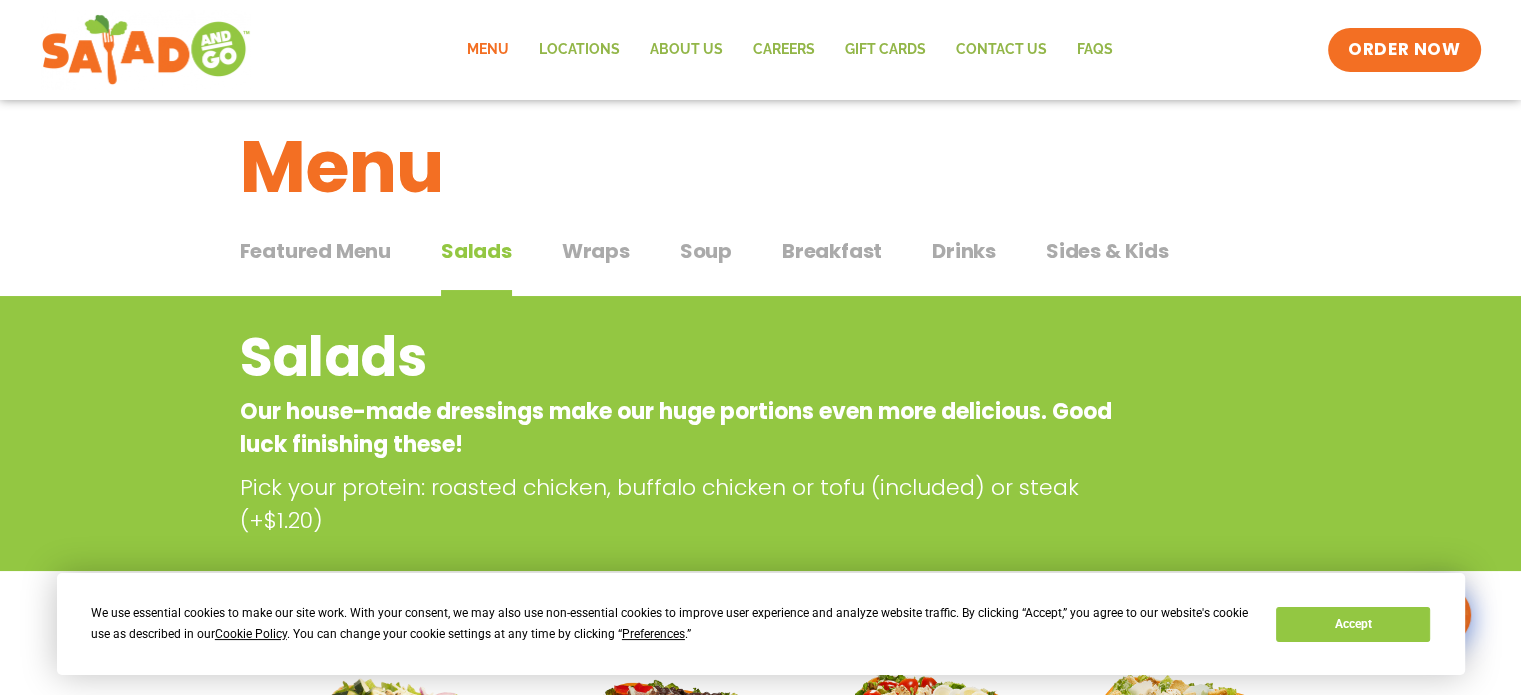 scroll, scrollTop: 0, scrollLeft: 0, axis: both 